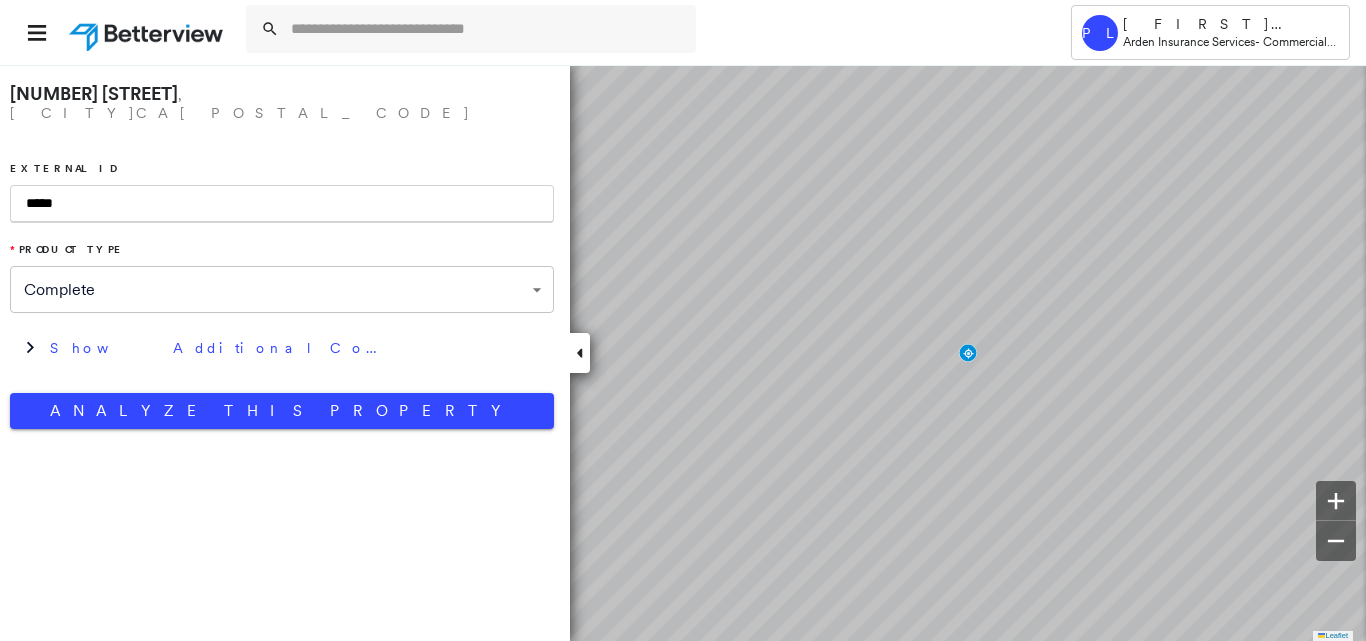 scroll, scrollTop: 0, scrollLeft: 0, axis: both 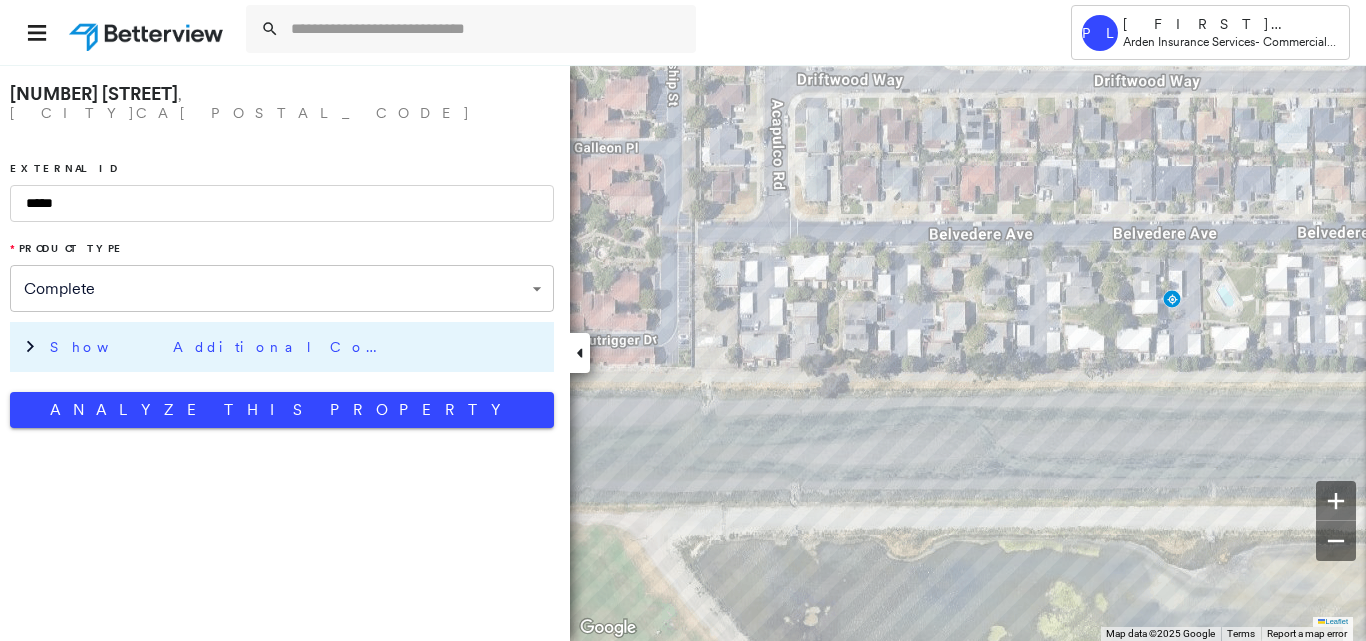 click on "Show Additional Company Data" at bounding box center (297, 347) 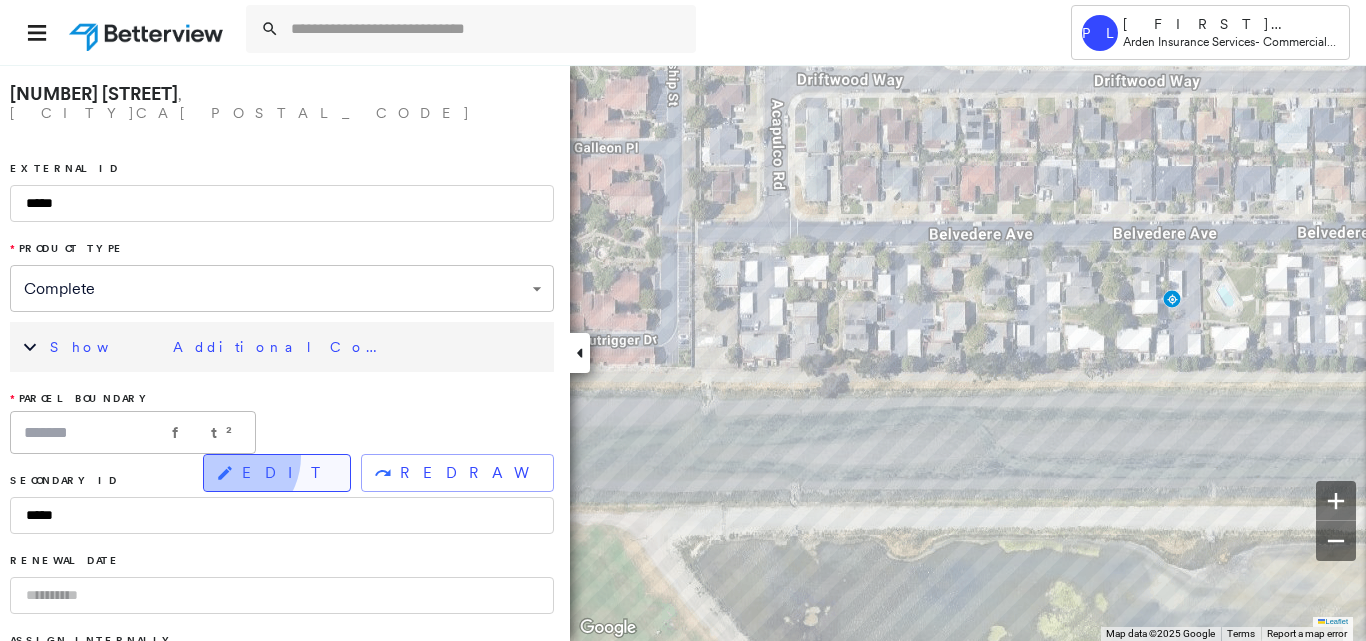 click on "EDIT" at bounding box center [277, 473] 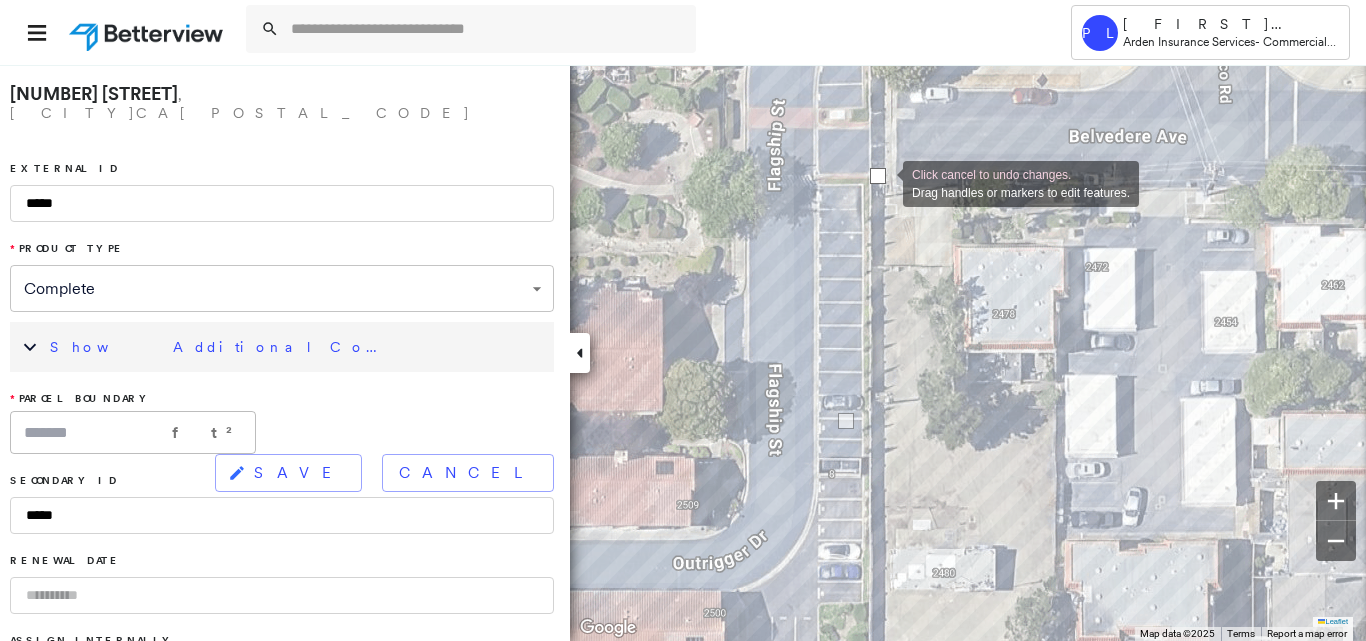 drag, startPoint x: 820, startPoint y: 159, endPoint x: 883, endPoint y: 182, distance: 67.06713 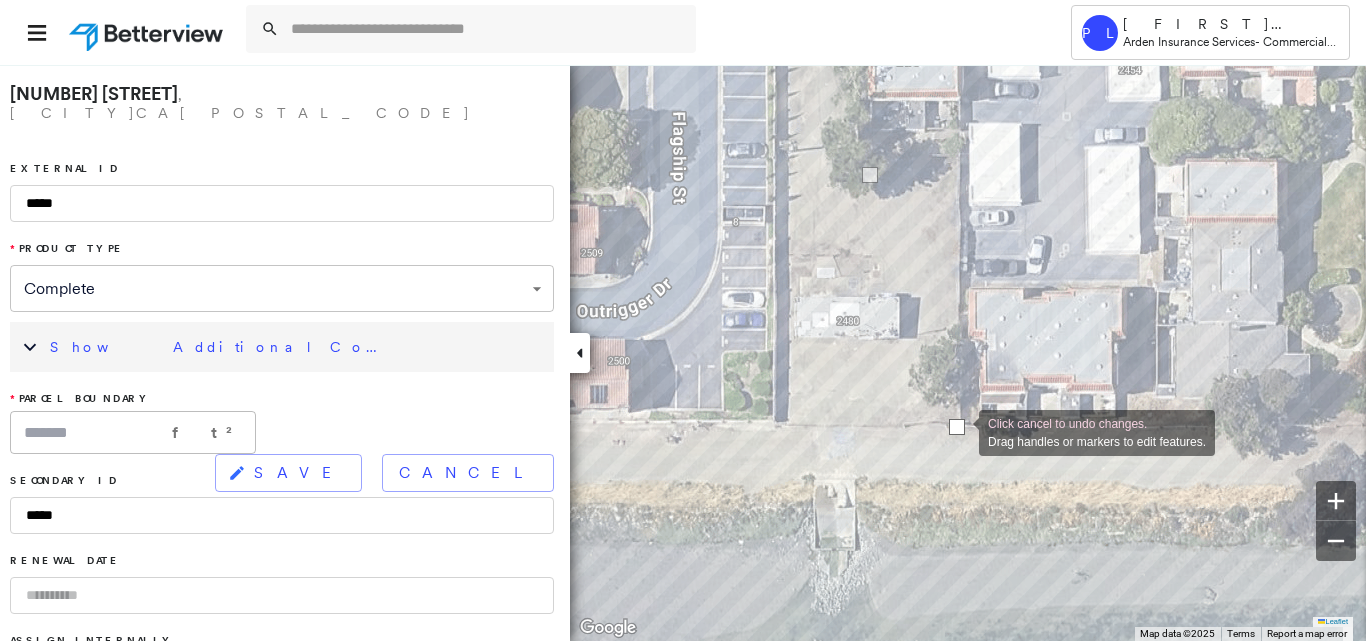 drag, startPoint x: 720, startPoint y: 418, endPoint x: 959, endPoint y: 431, distance: 239.3533 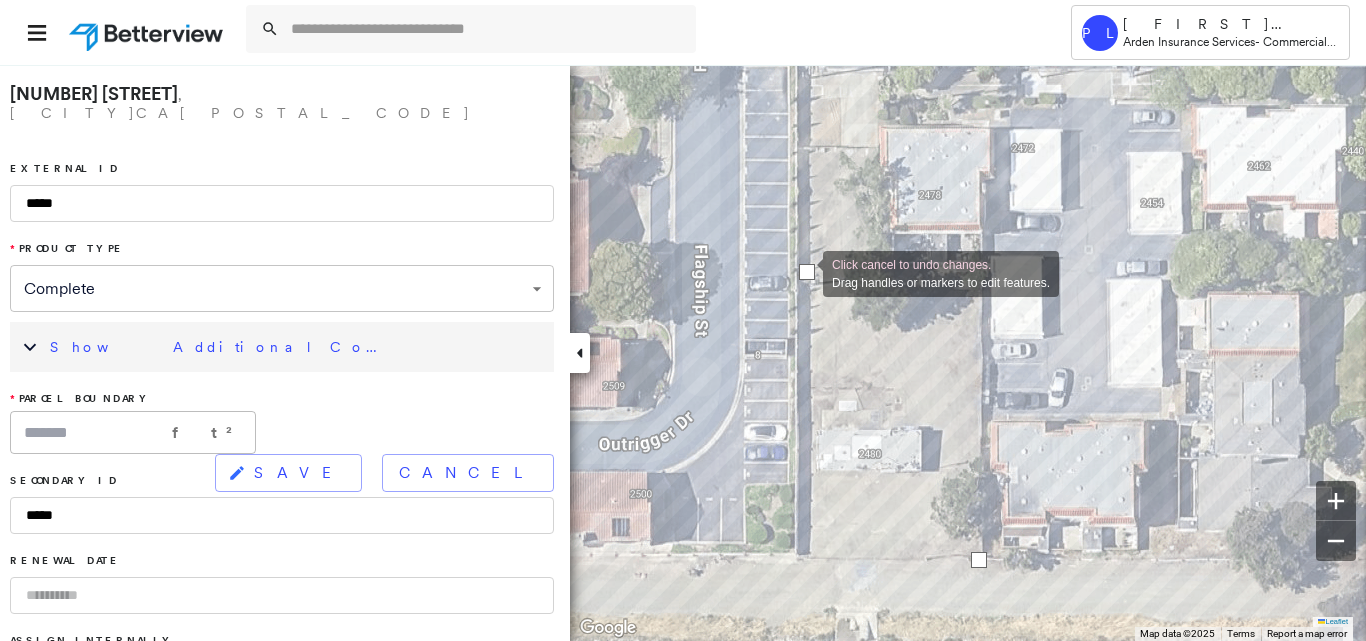 drag, startPoint x: 888, startPoint y: 308, endPoint x: 803, endPoint y: 272, distance: 92.309265 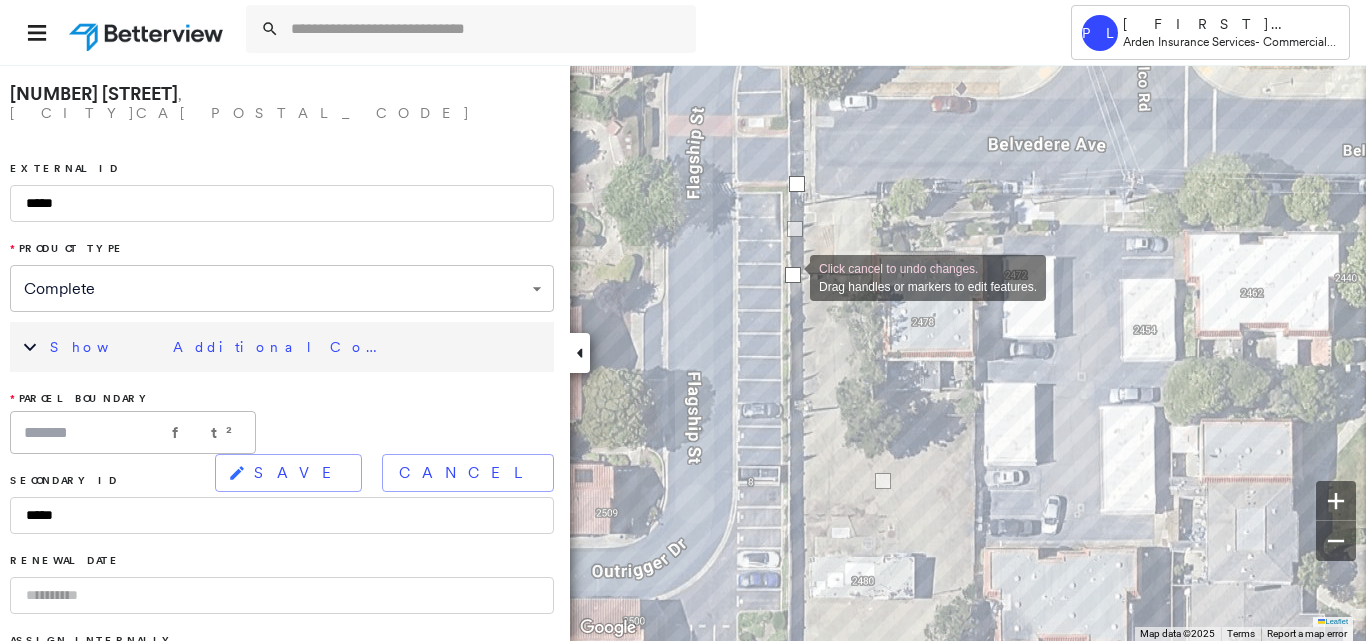 drag, startPoint x: 797, startPoint y: 400, endPoint x: 790, endPoint y: 276, distance: 124.197426 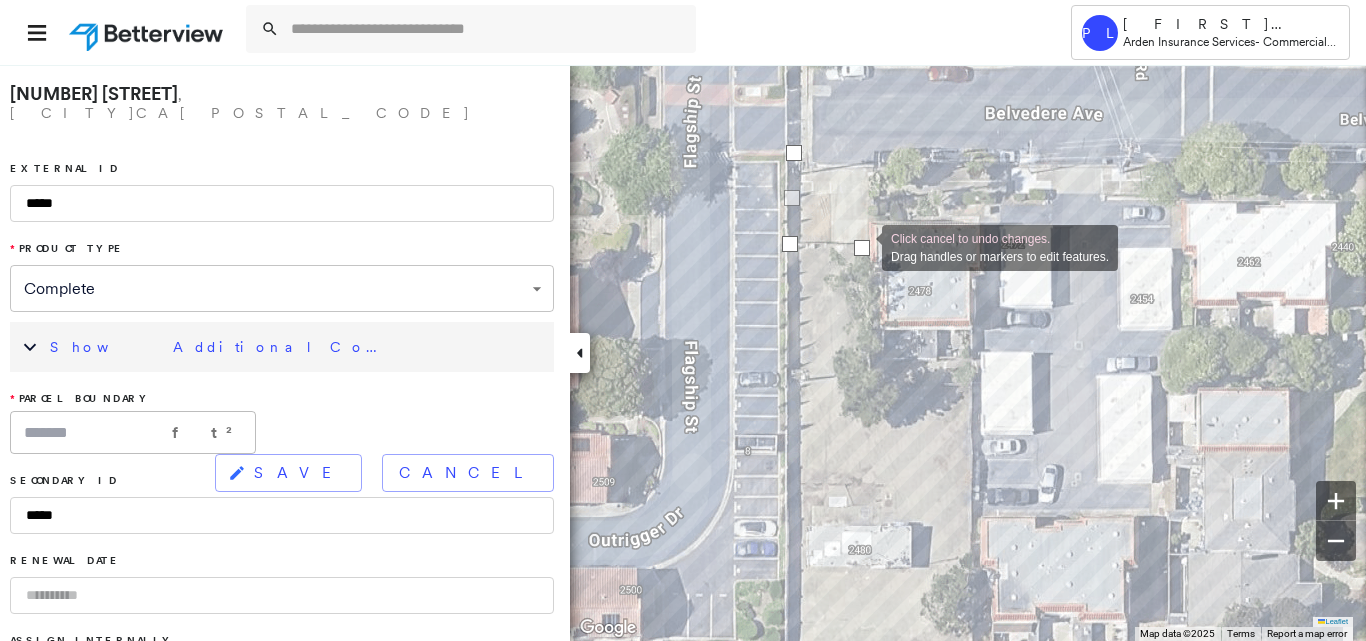 drag, startPoint x: 880, startPoint y: 448, endPoint x: 862, endPoint y: 246, distance: 202.8004 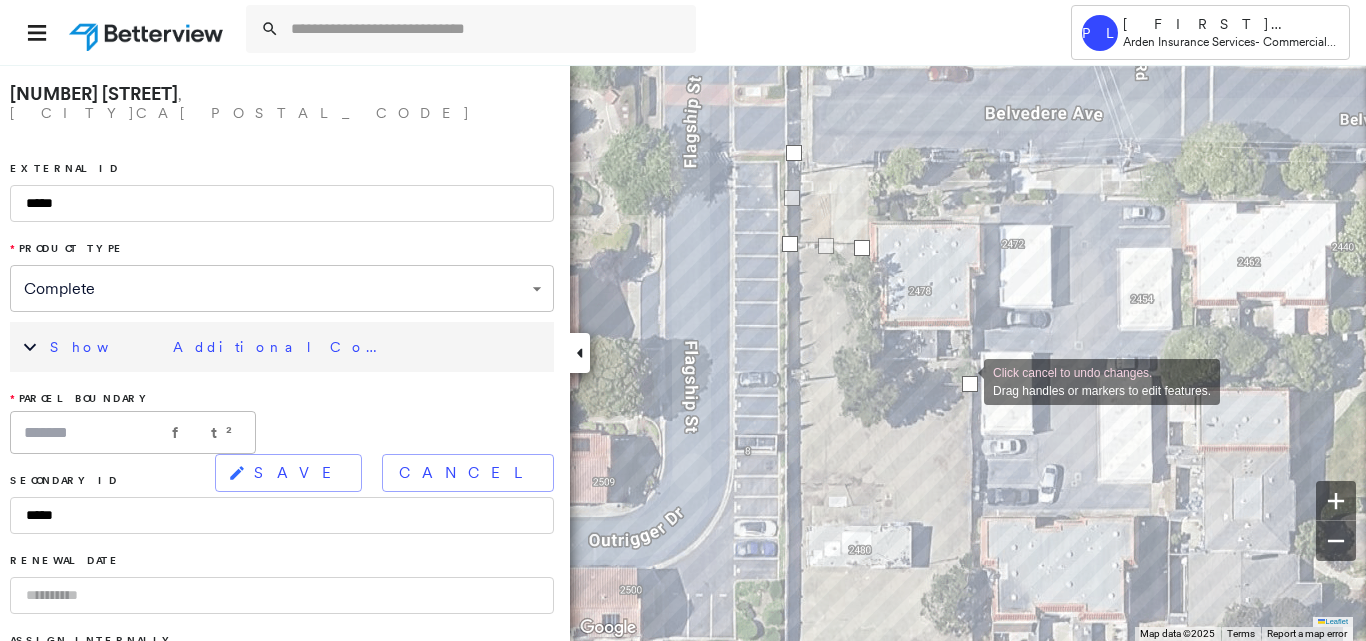 drag, startPoint x: 910, startPoint y: 448, endPoint x: 964, endPoint y: 380, distance: 86.833176 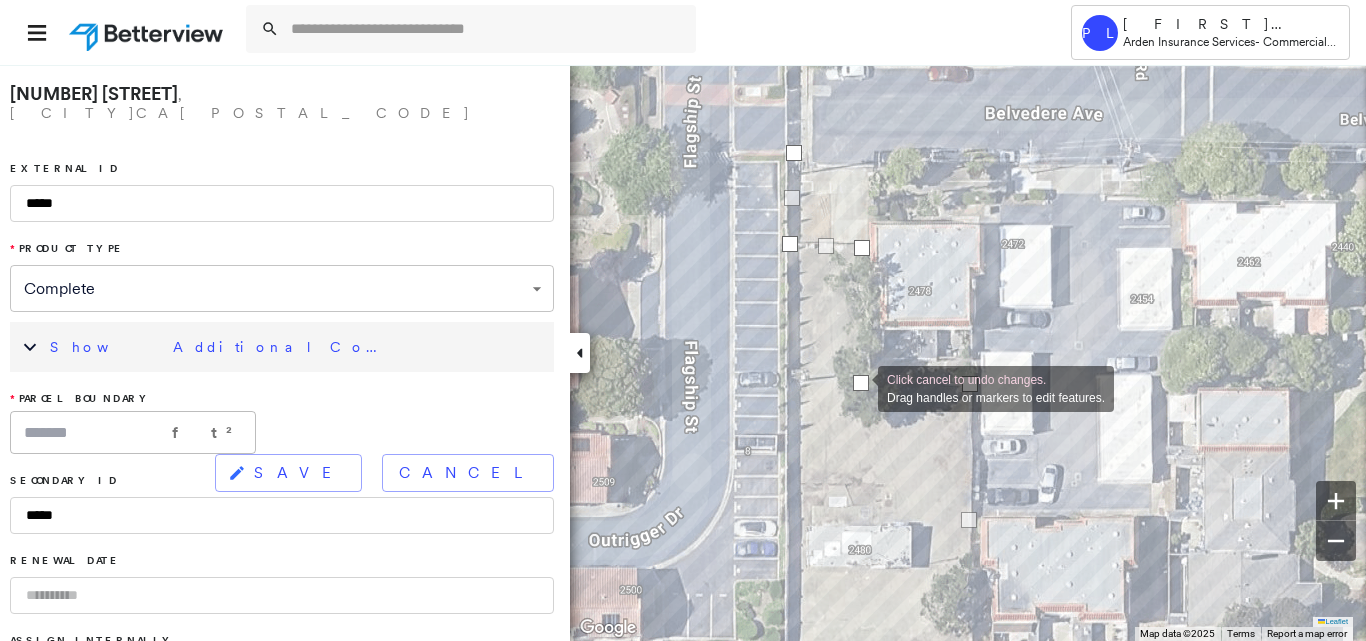 drag, startPoint x: 908, startPoint y: 328, endPoint x: 858, endPoint y: 387, distance: 77.33692 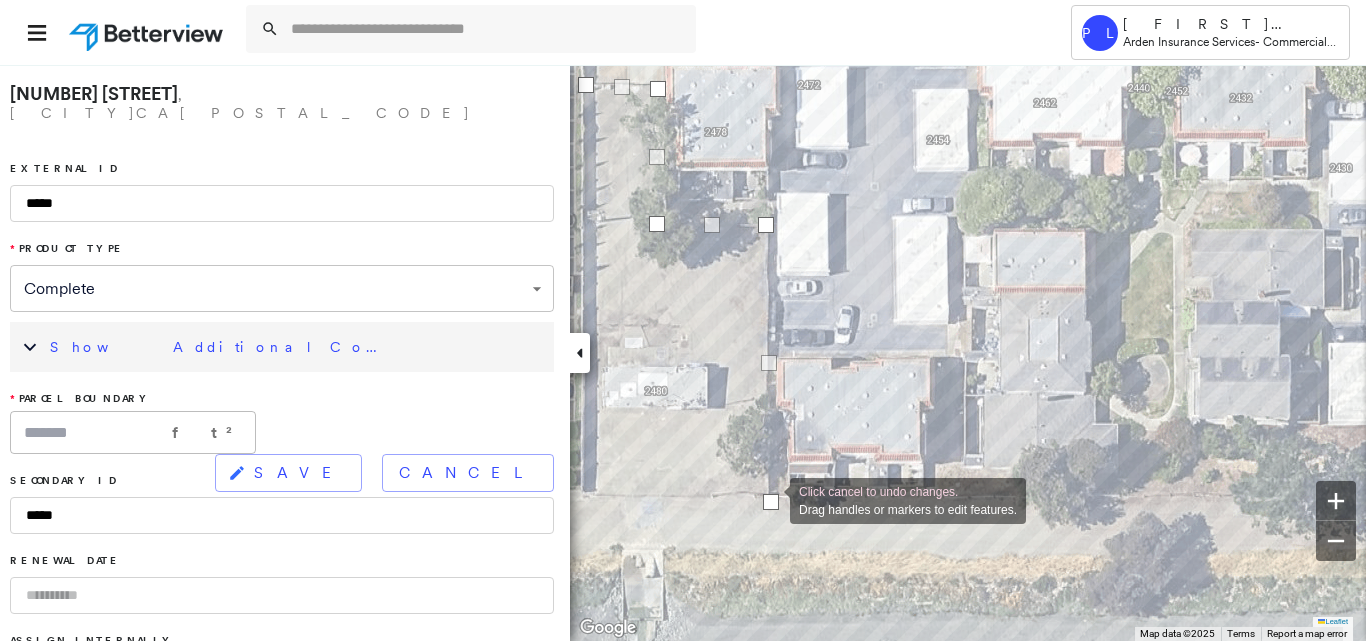click at bounding box center [771, 502] 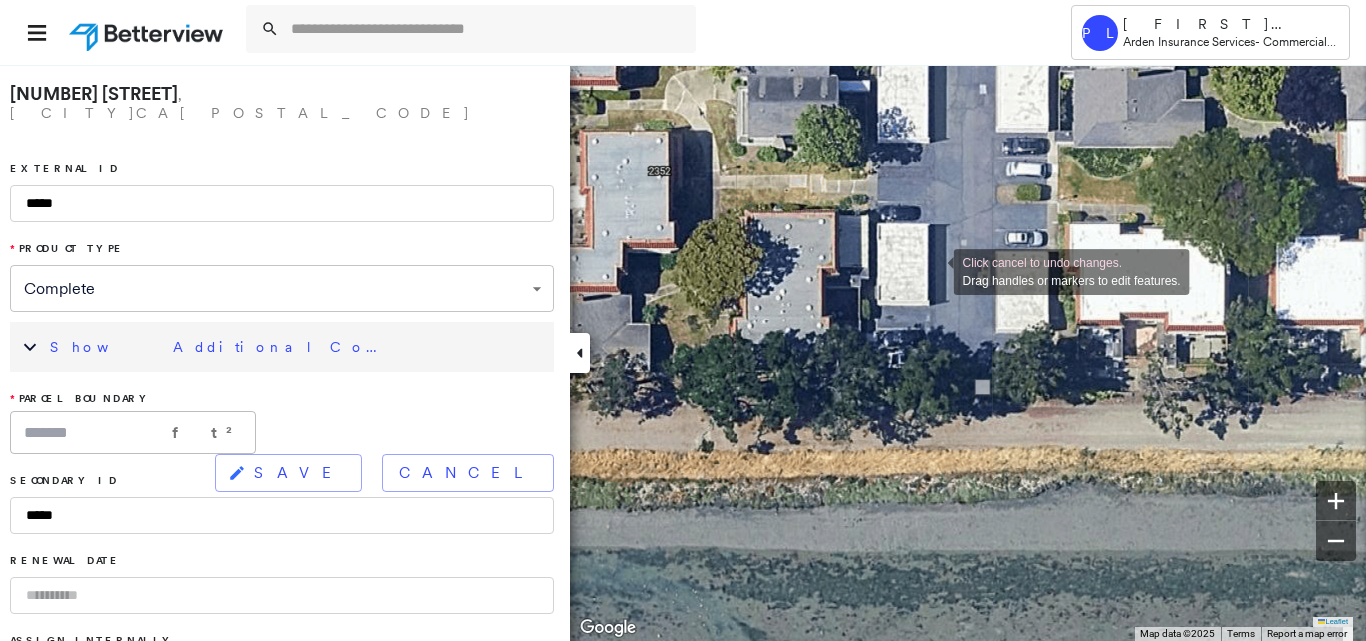 click on "Click cancel to undo changes. Drag handles or markers to edit features.  Leaflet Keyboard shortcuts Map Data Map data ©2025 Map data ©2025 5 m  Click to toggle between metric and imperial units Terms Report a map error To navigate, press the arrow keys. Keyboard shortcuts Map Data Map data ©2025 Imagery ©2025 Airbus, Vexcel Imaging US, Inc. Map data ©2025 Imagery ©2025 Airbus, Vexcel Imaging US, Inc. 5 m  Click to toggle between metric and imperial units Terms Report a map error To navigate, press the arrow keys." at bounding box center (683, 352) 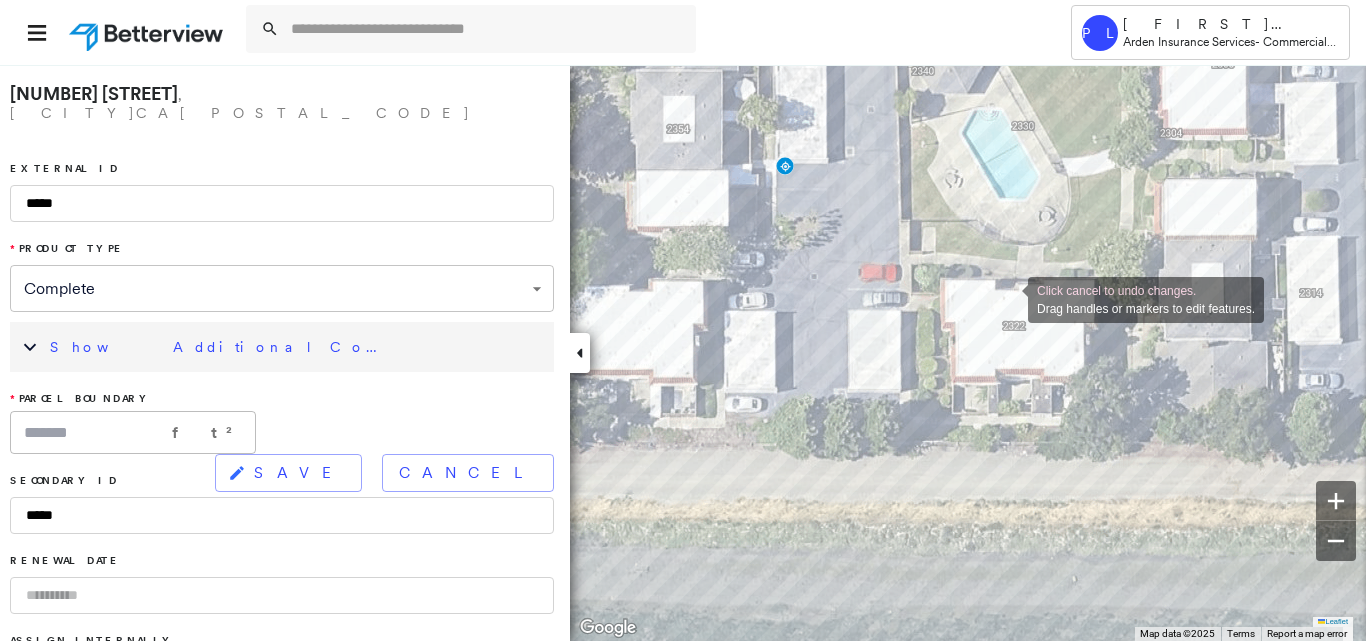 click on "Click cancel to undo changes. Drag handles or markers to edit features.  Leaflet Keyboard shortcuts Map Data Map data ©2025 Map data ©2025 5 m  Click to toggle between metric and imperial units Terms Report a map error To navigate, press the arrow keys. Keyboard shortcuts Map Data Map data ©2025 Imagery ©2025 Airbus, Vexcel Imaging US, Inc. Map data ©2025 Imagery ©2025 Airbus, Vexcel Imaging US, Inc. 5 m  Click to toggle between metric and imperial units Terms Report a map error To navigate, press the arrow keys." at bounding box center [683, 352] 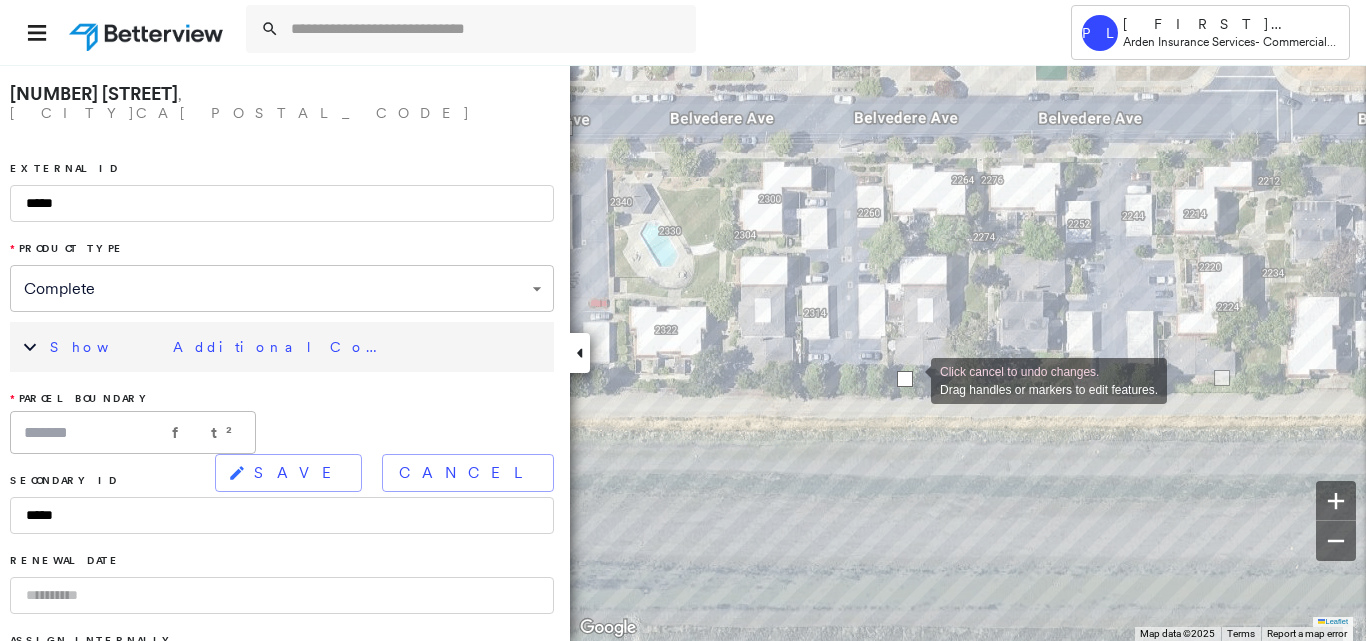 click at bounding box center (905, 379) 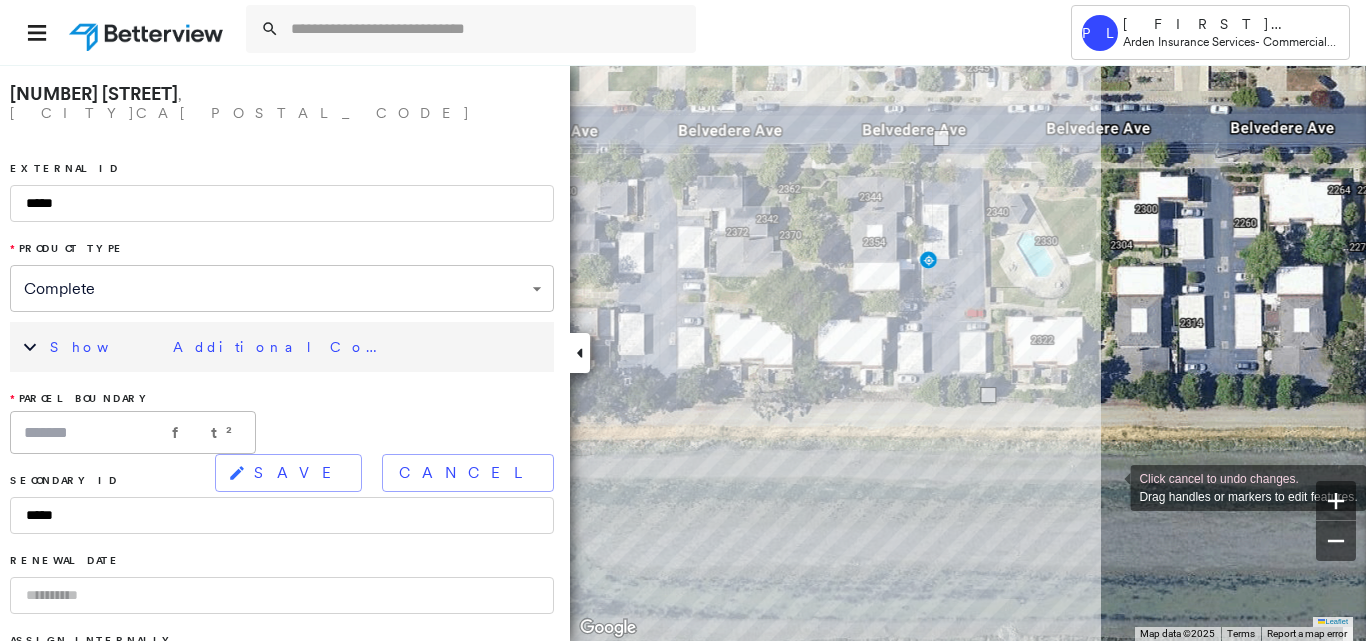 click on "Click cancel to undo changes. Drag handles or markers to edit features.  Leaflet Keyboard shortcuts Map Data Map data ©2025 Map data ©2025 10 m  Click to toggle between metric and imperial units Terms Report a map error To navigate, press the arrow keys. Keyboard shortcuts Map Data Map data ©2025 Imagery ©2025 Airbus, Maxar Technologies, Vexcel Imaging US, Inc. Map data ©2025 Imagery ©2025 Airbus, Maxar Technologies, Vexcel Imaging US, Inc. 10 m  Click to toggle between metric and imperial units Terms Report a map error To navigate, press the arrow keys." at bounding box center (683, 352) 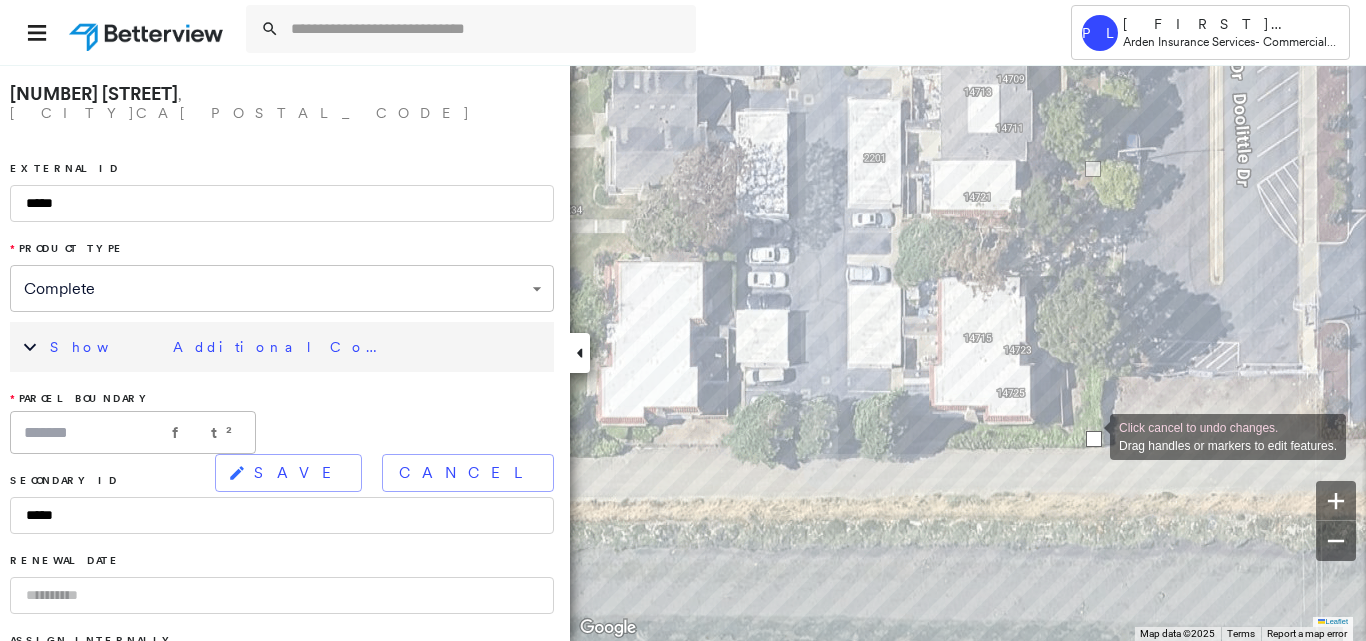 drag, startPoint x: 1097, startPoint y: 416, endPoint x: 1090, endPoint y: 435, distance: 20.248457 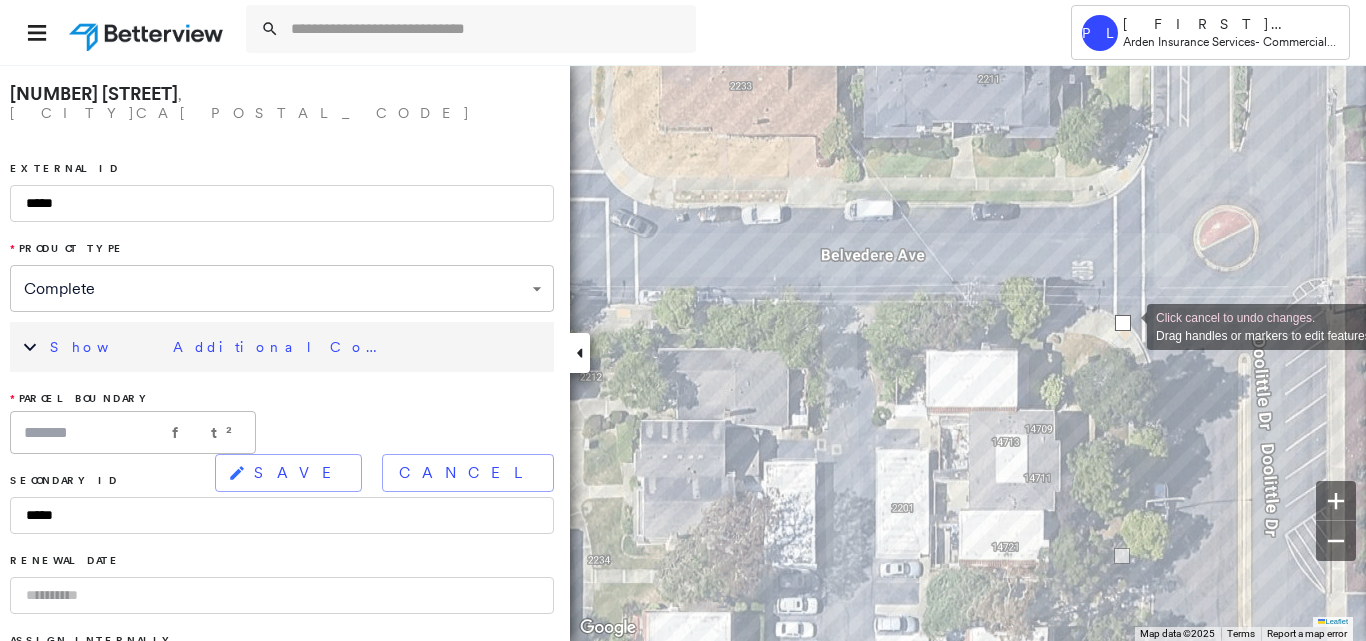 drag, startPoint x: 1125, startPoint y: 252, endPoint x: 1127, endPoint y: 325, distance: 73.02739 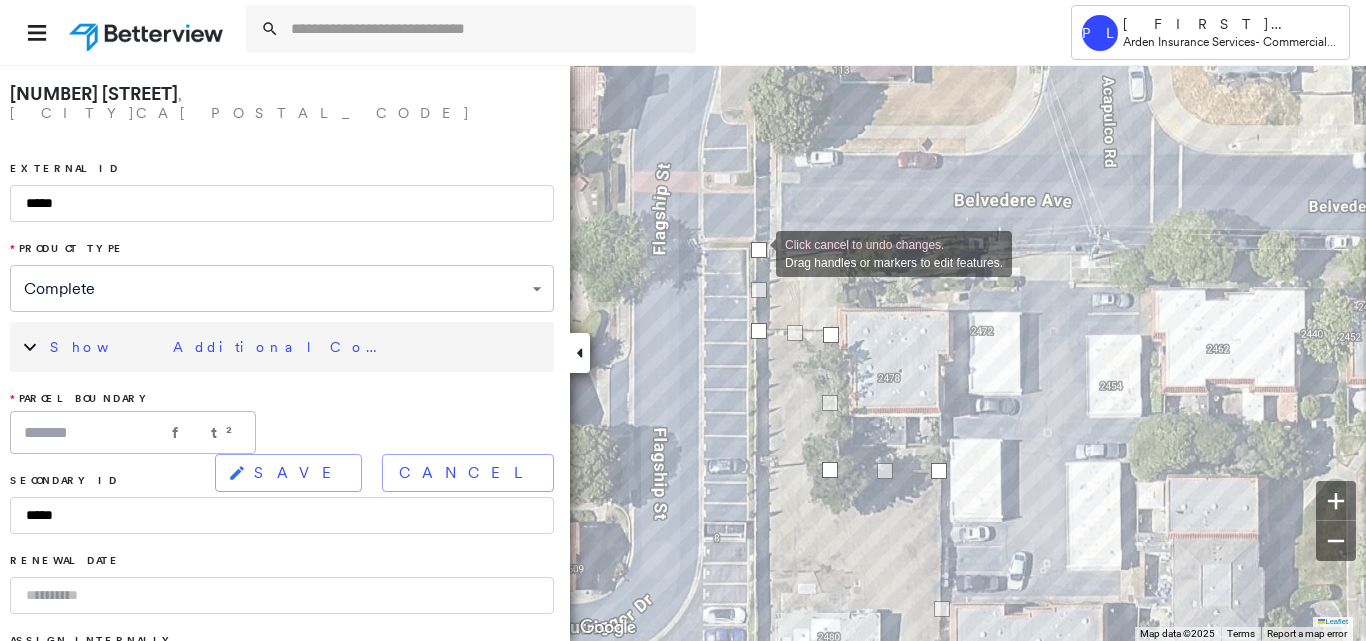 drag, startPoint x: 760, startPoint y: 242, endPoint x: 756, endPoint y: 252, distance: 10.770329 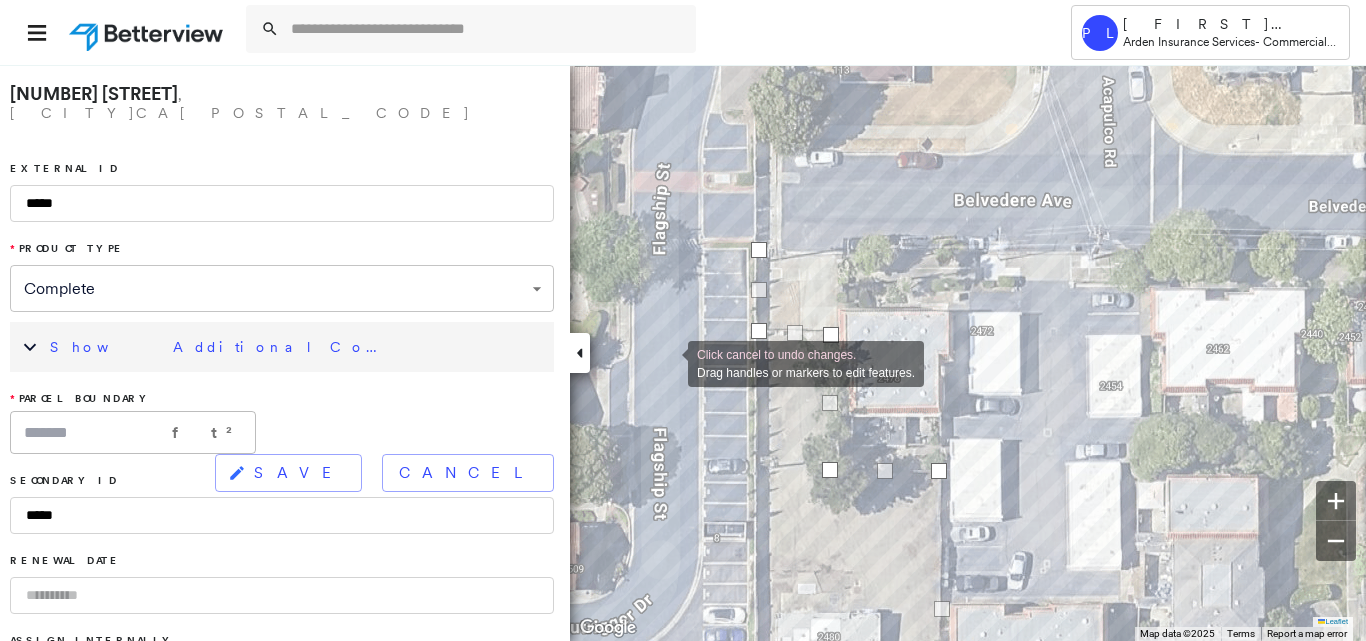 click on "SAVE" at bounding box center [299, 473] 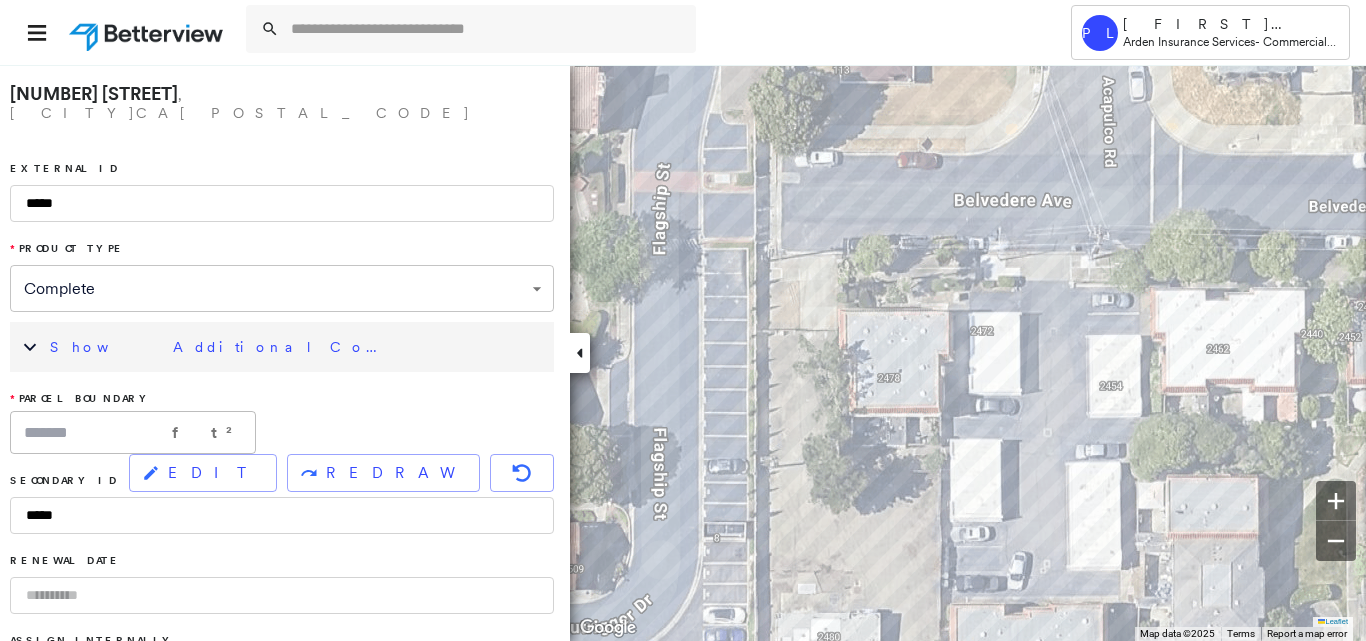click on "Show Additional Company Data" at bounding box center (297, 347) 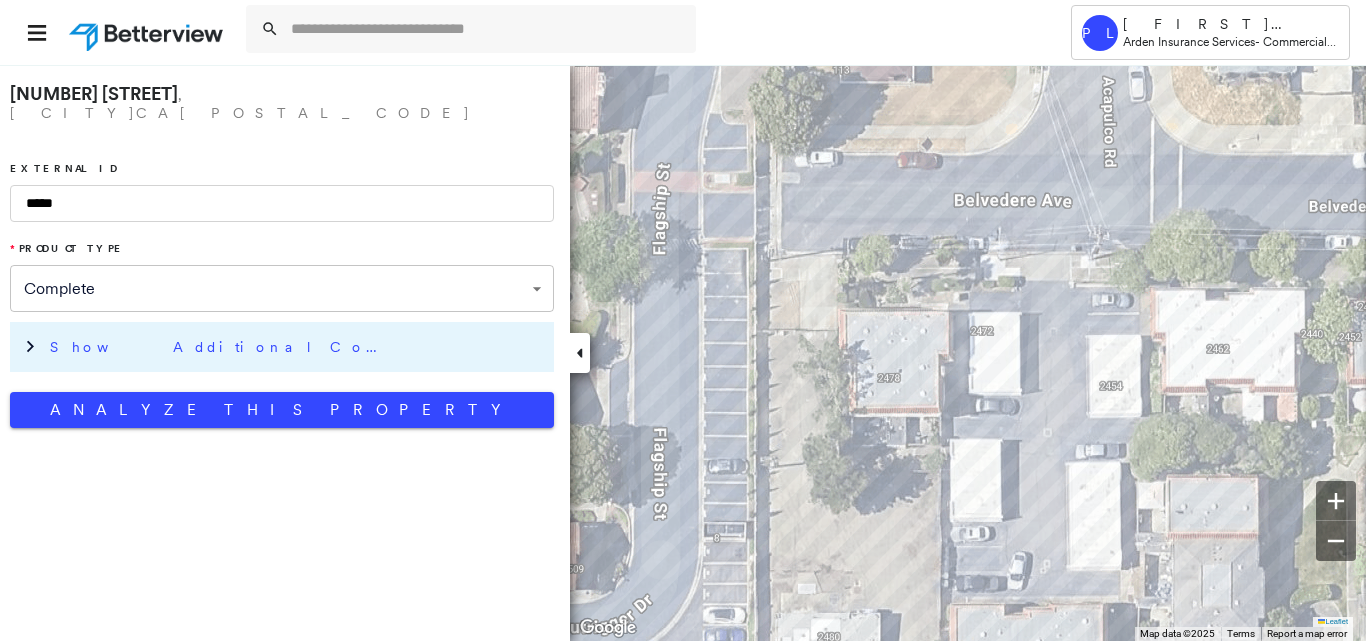 click on "Show Additional Company Data" at bounding box center (297, 347) 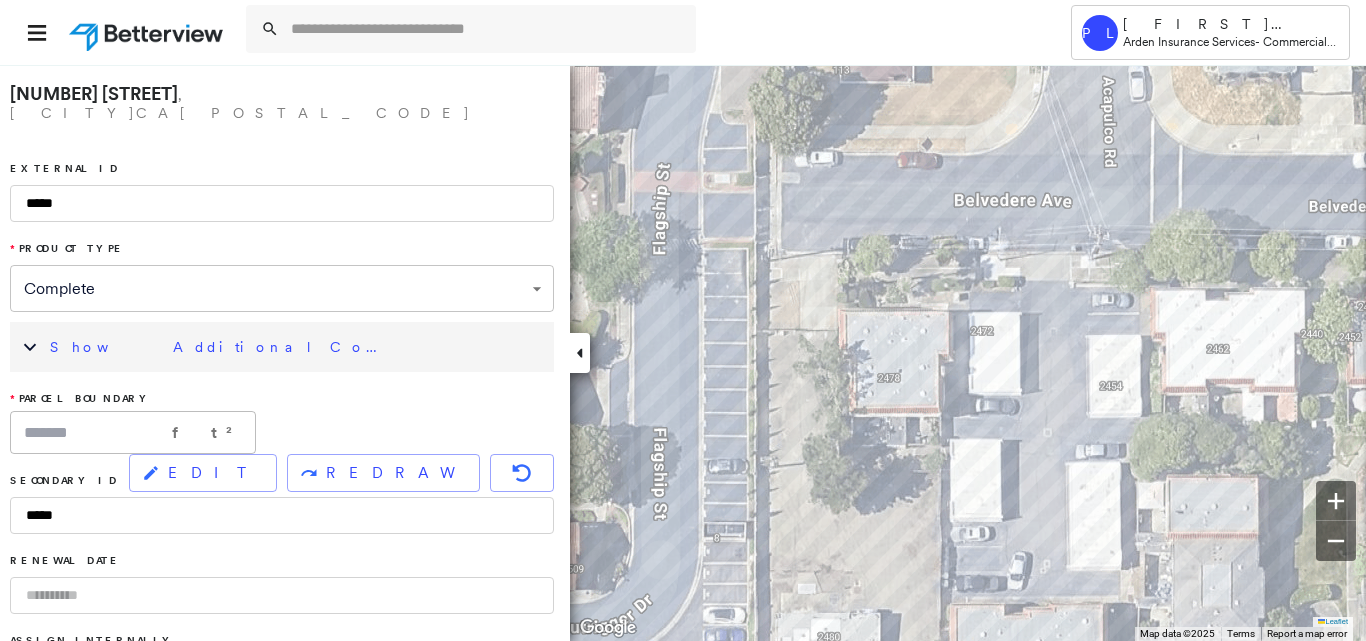 click on "Show Additional Company Data" at bounding box center [297, 347] 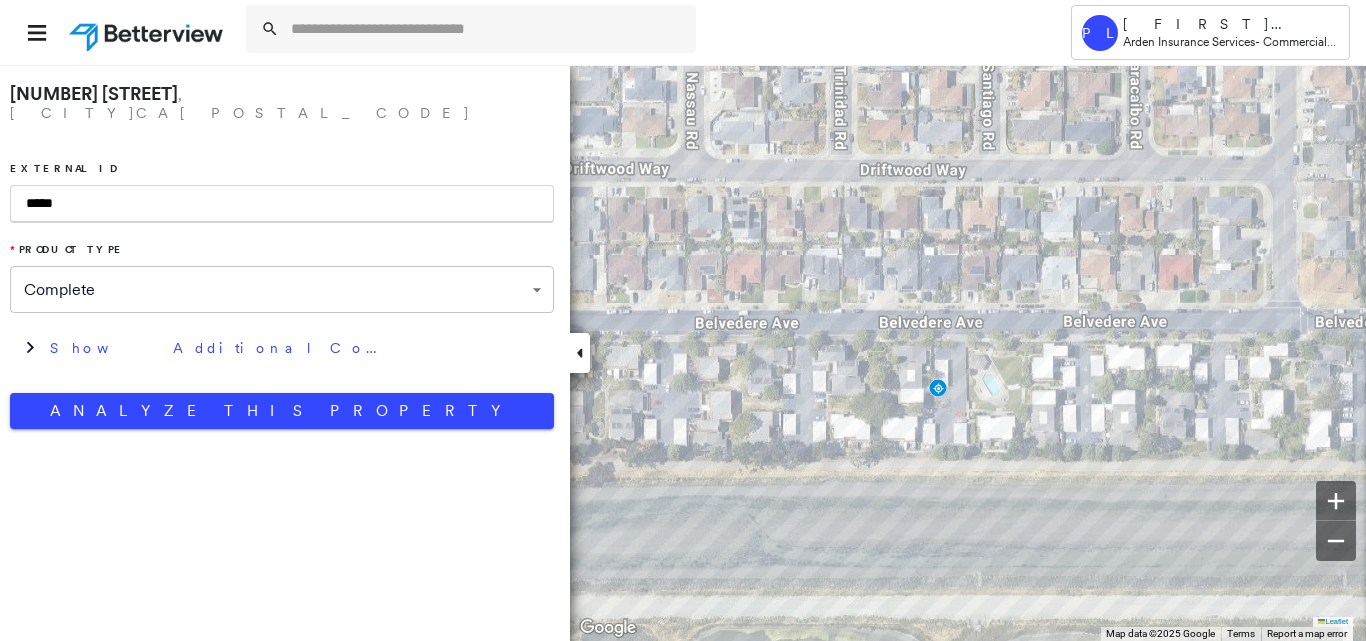 drag, startPoint x: 238, startPoint y: 189, endPoint x: 103, endPoint y: 184, distance: 135.09256 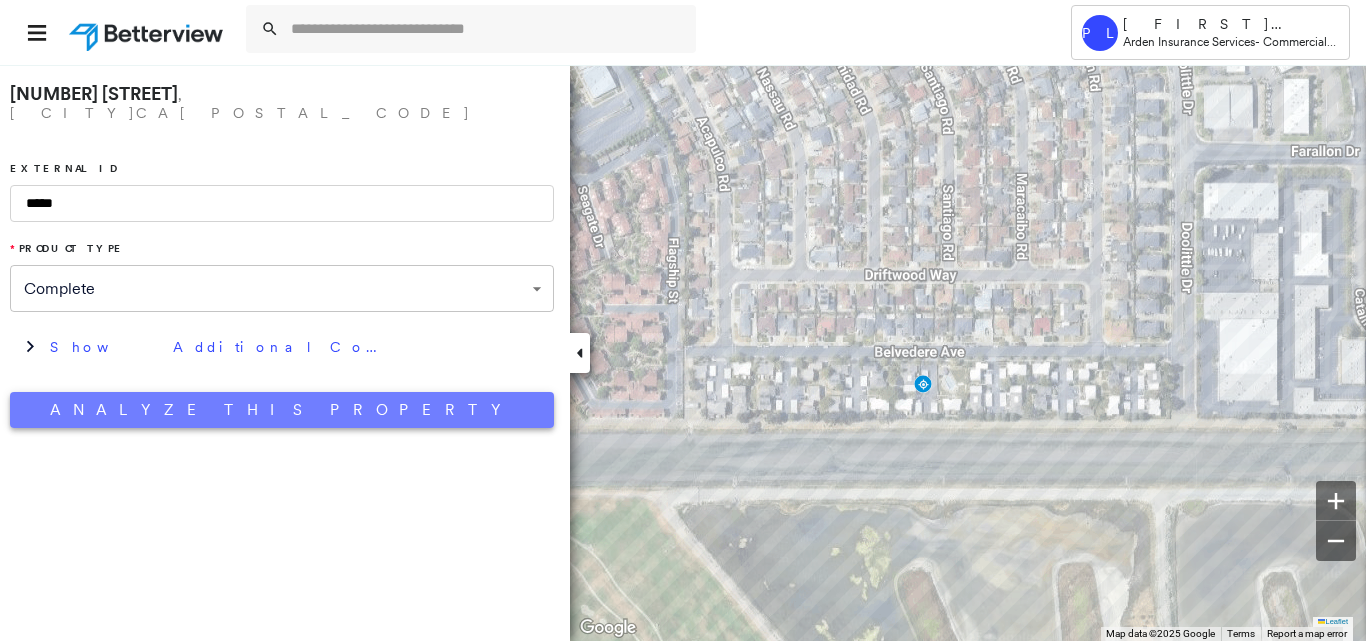 click on "Analyze This Property" at bounding box center [282, 410] 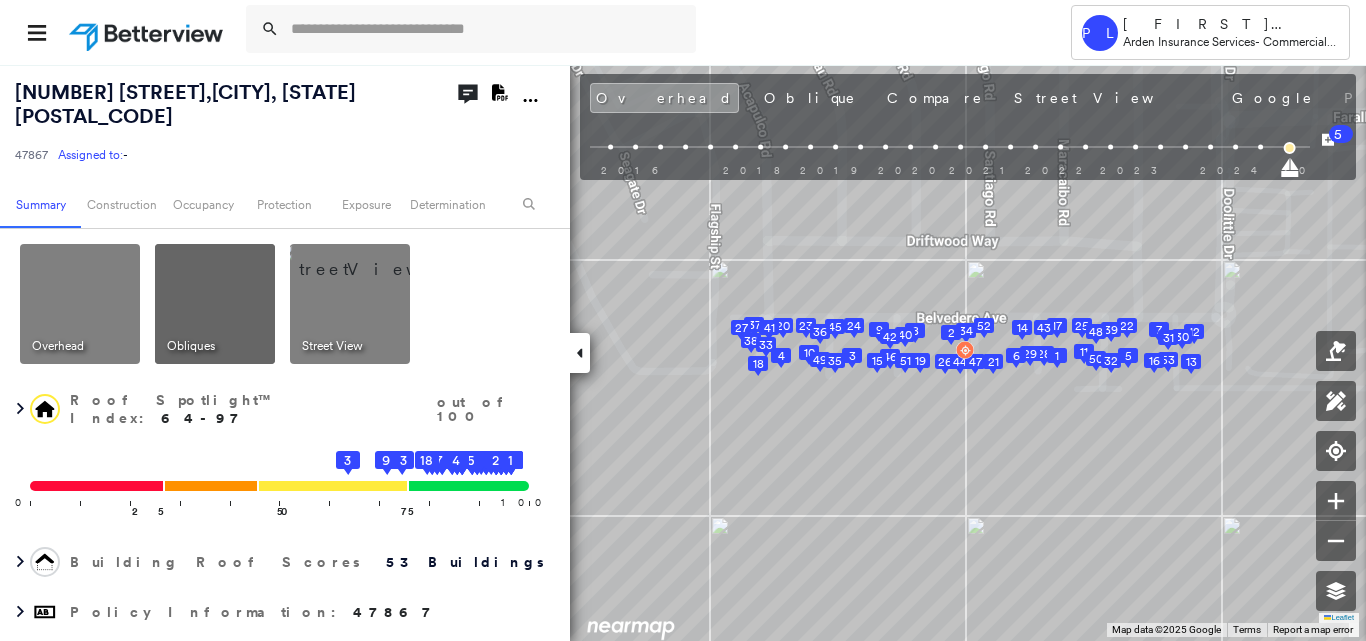 click 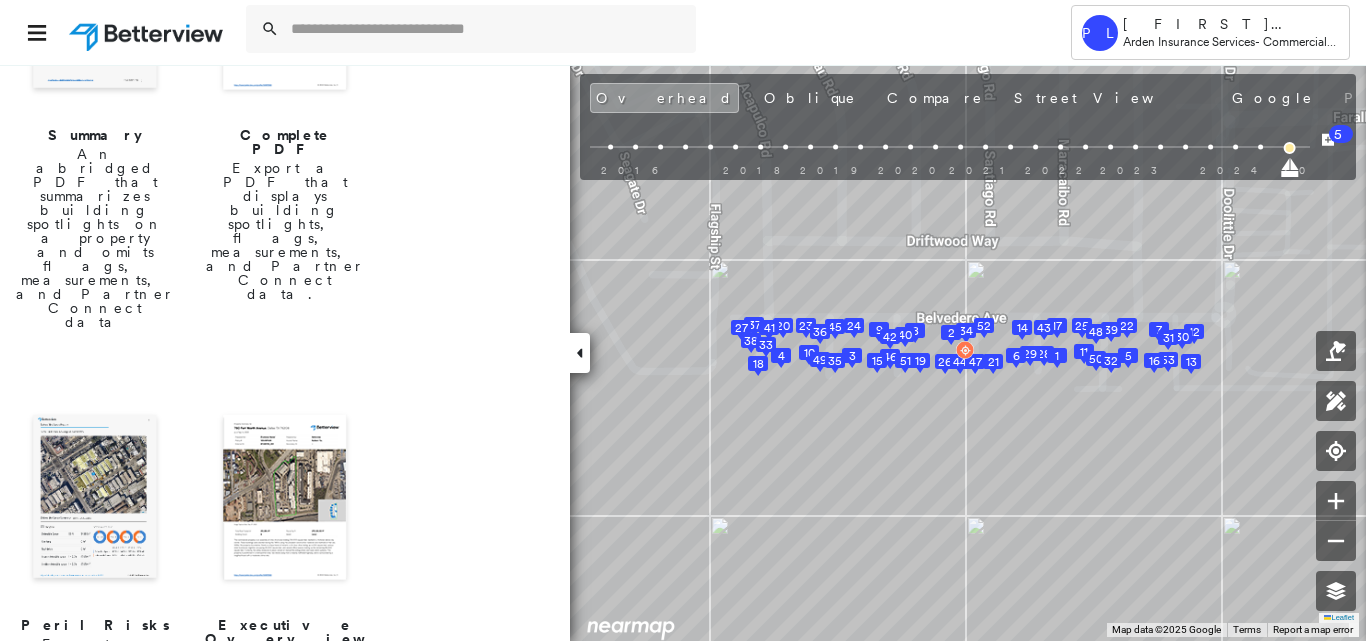 scroll, scrollTop: 400, scrollLeft: 0, axis: vertical 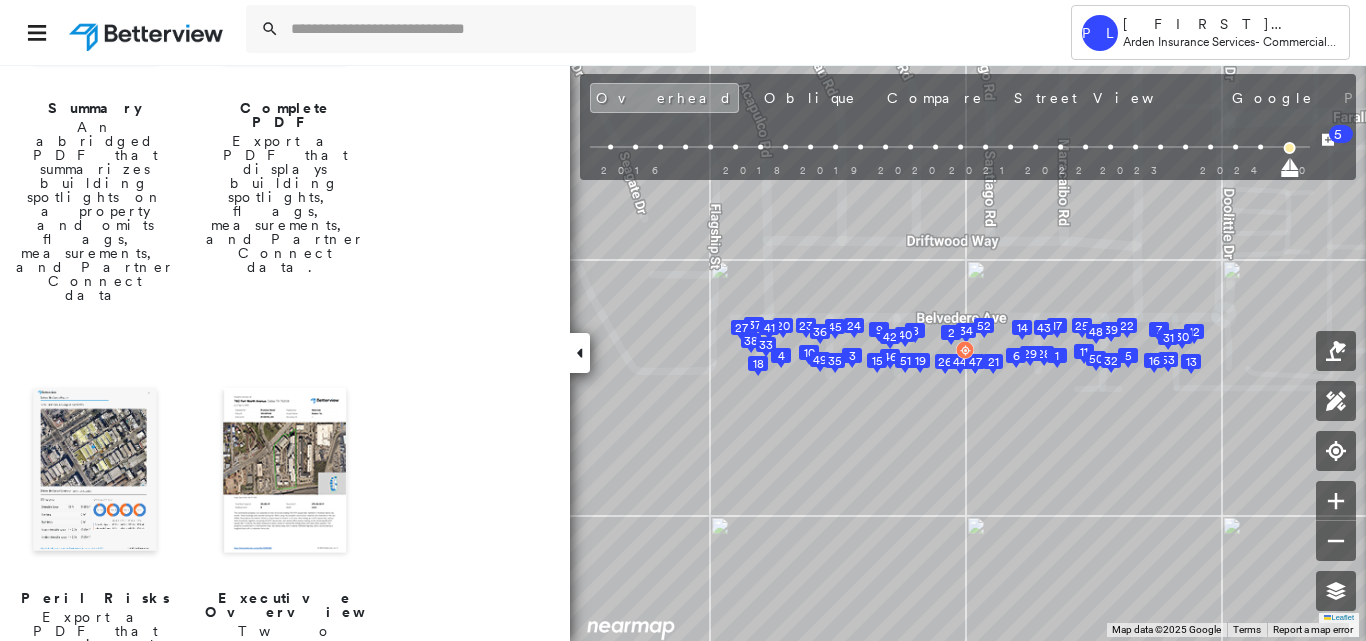 click at bounding box center [95, 472] 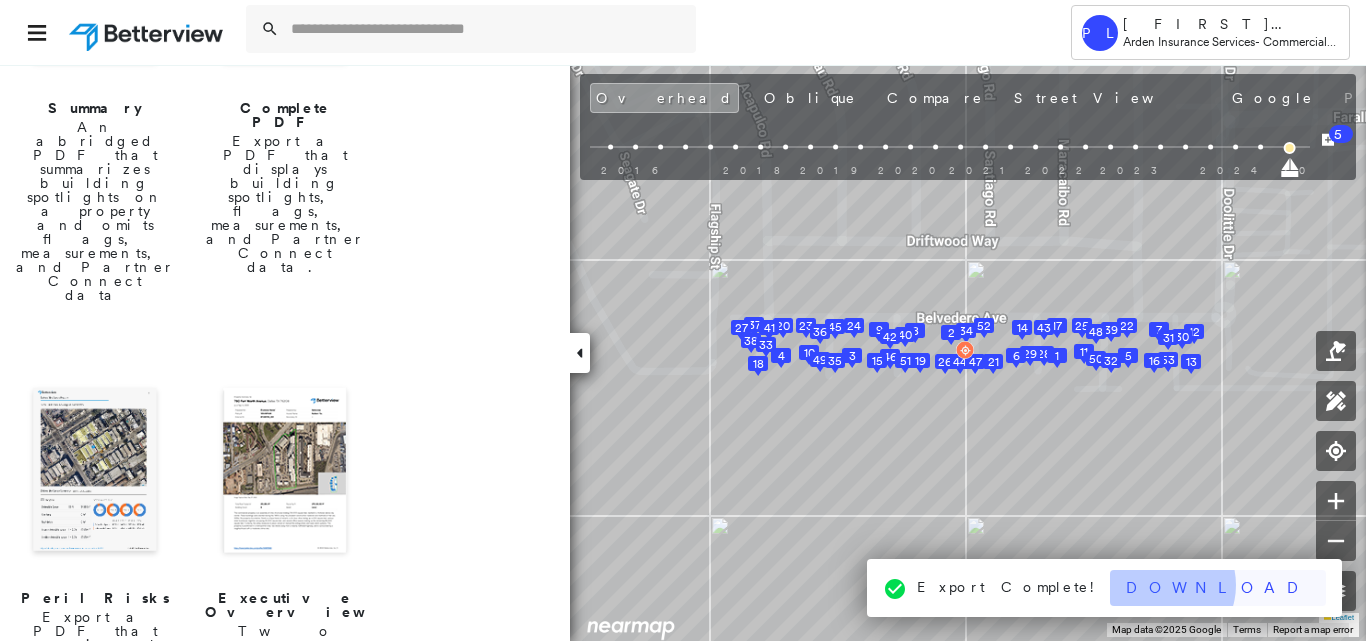 click on "Download" at bounding box center (1218, 588) 